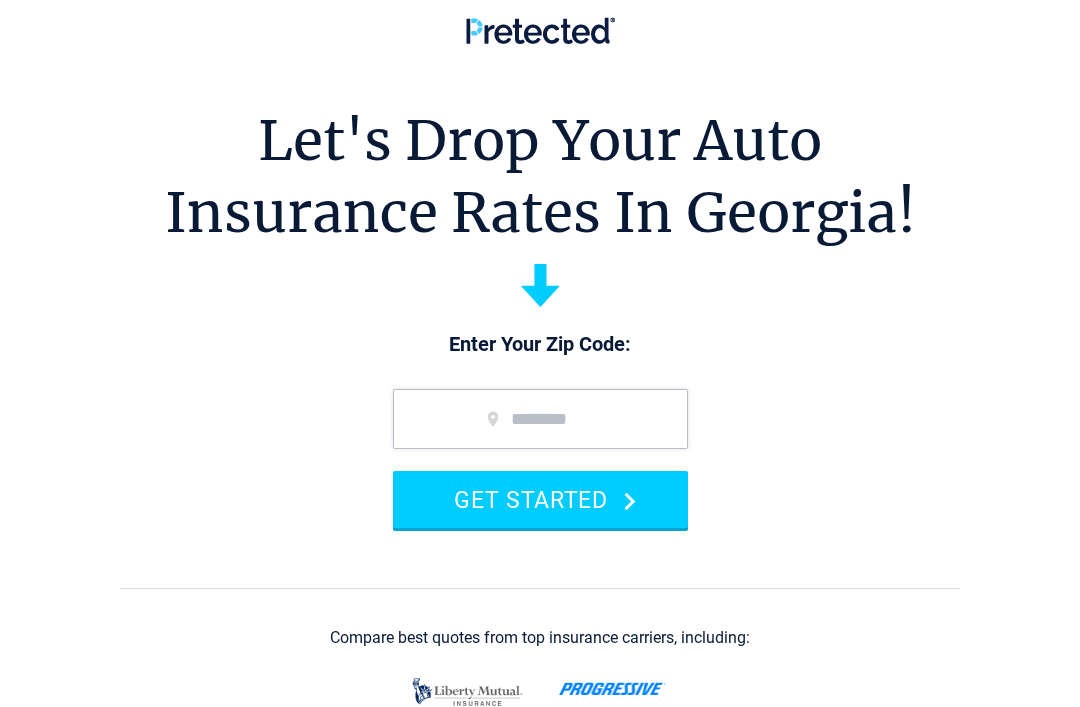 scroll, scrollTop: 0, scrollLeft: 0, axis: both 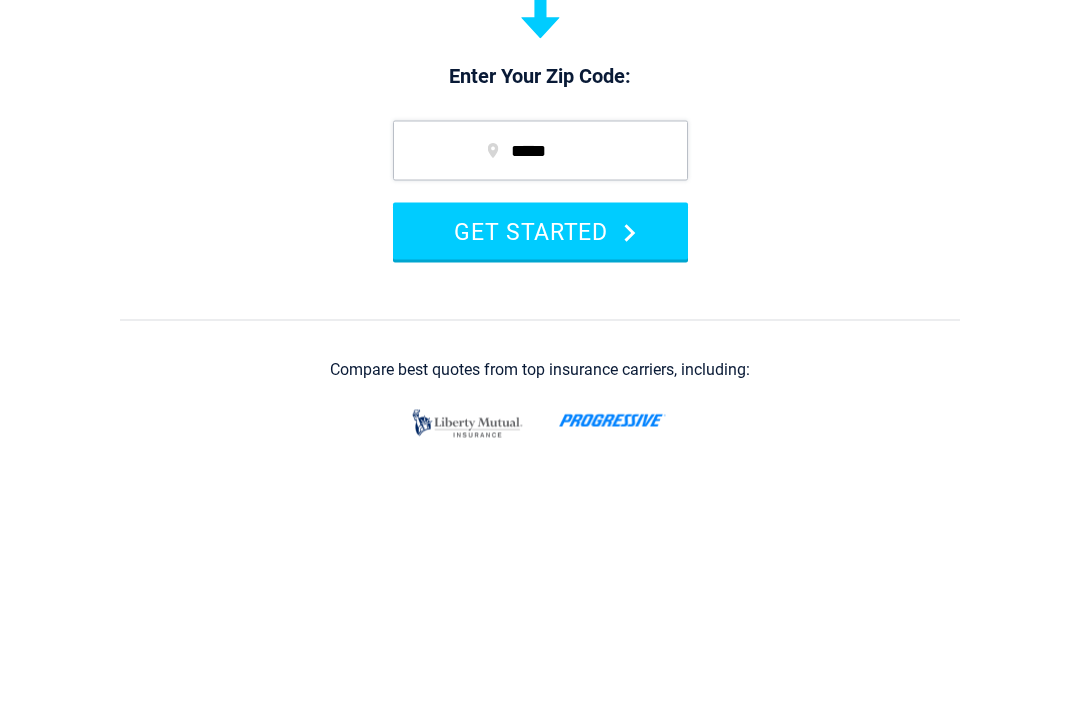 type on "*****" 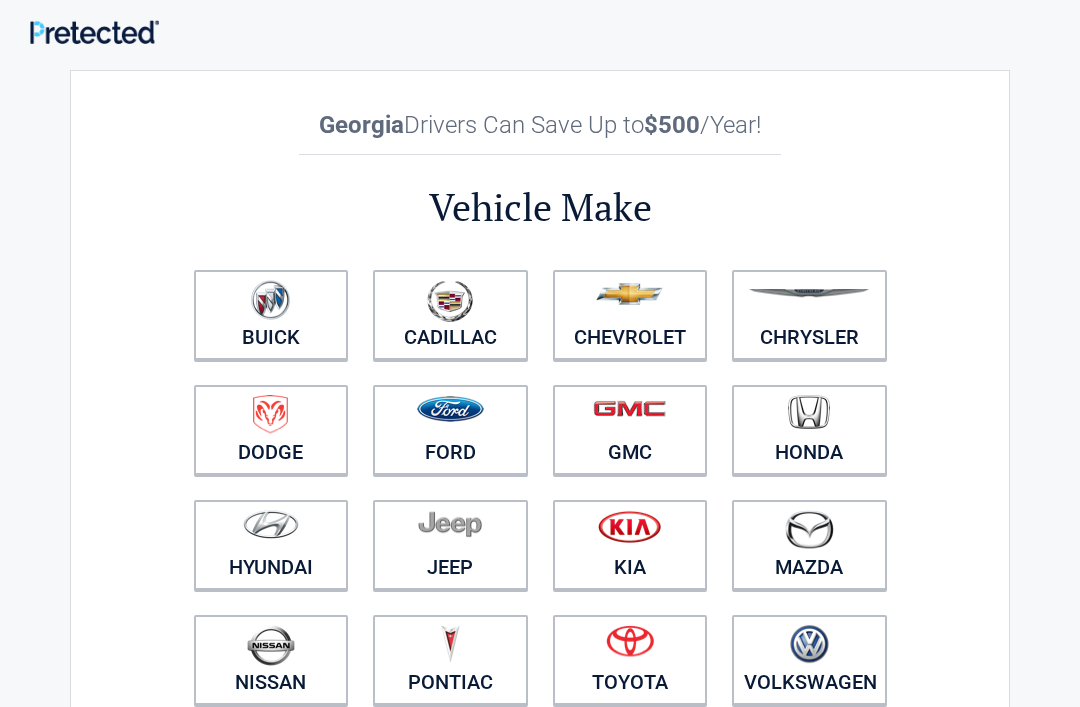 scroll, scrollTop: 0, scrollLeft: 0, axis: both 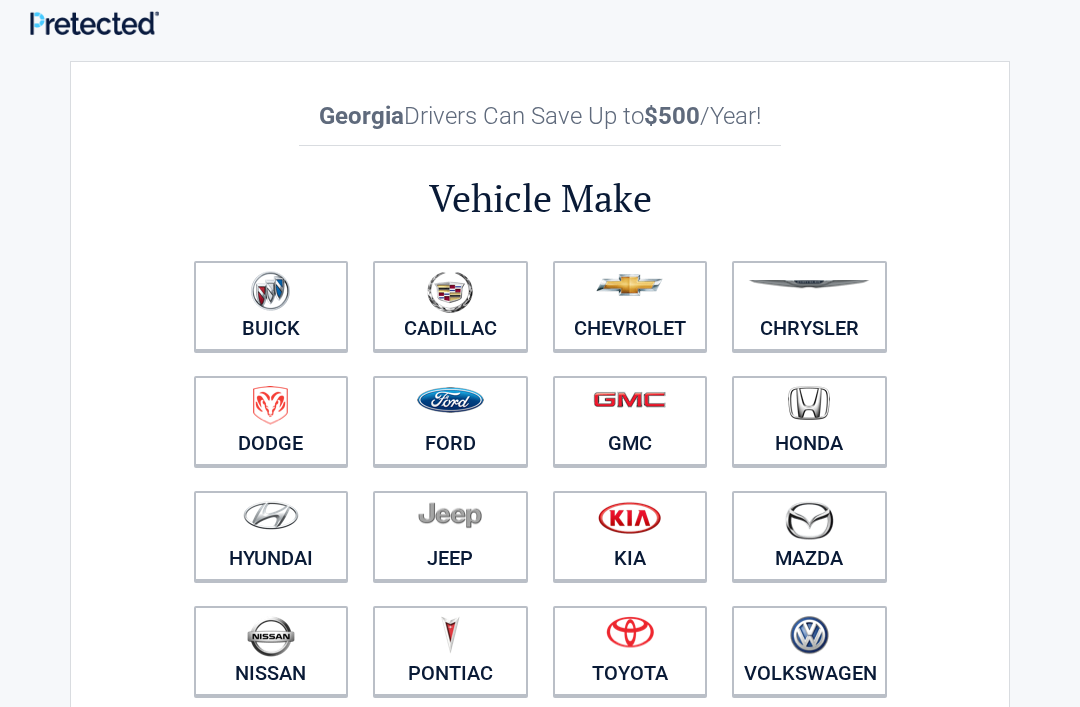 click at bounding box center [809, 403] 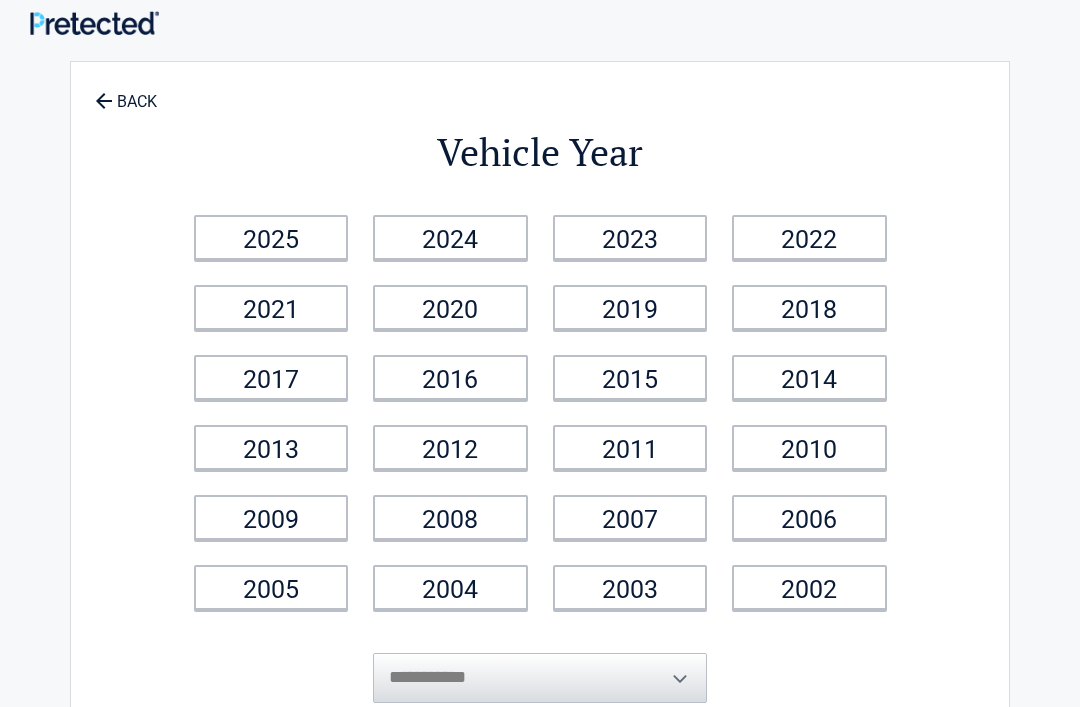 click on "2006" at bounding box center (809, 517) 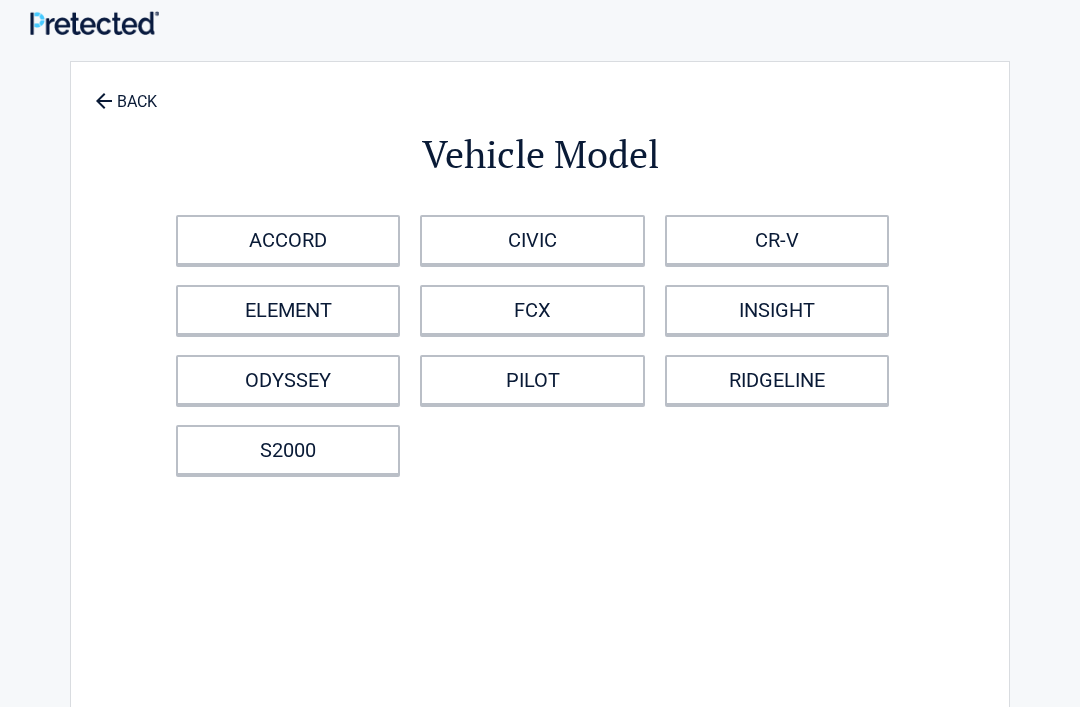 click on "CIVIC" at bounding box center [532, 240] 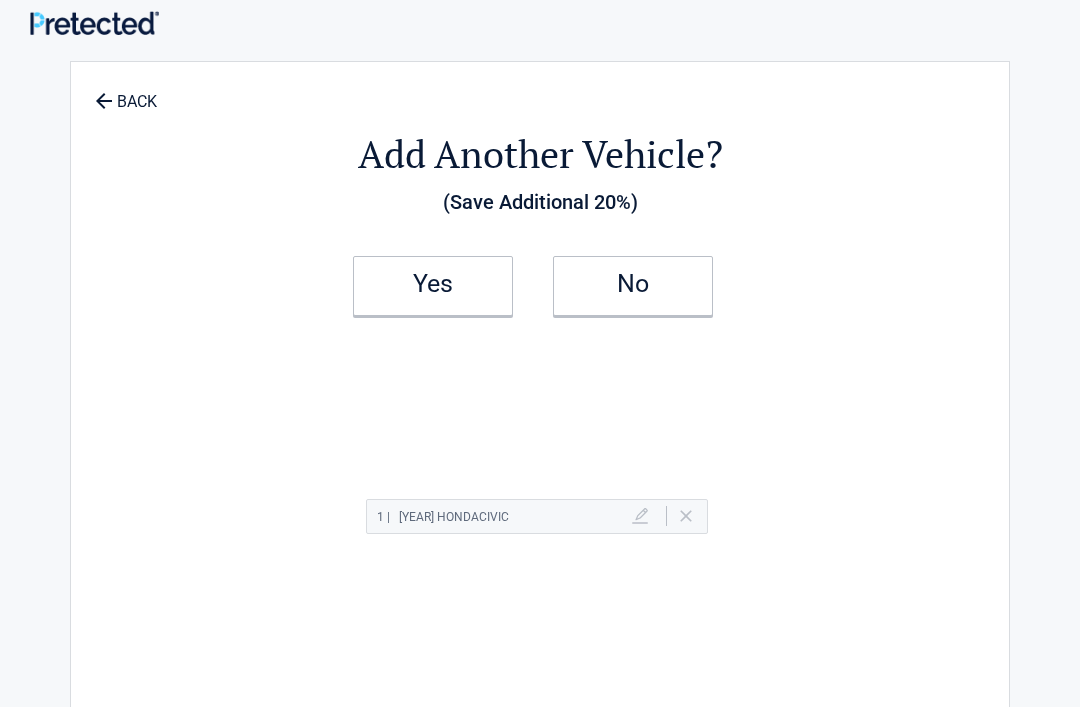 click on "Yes" at bounding box center (433, 284) 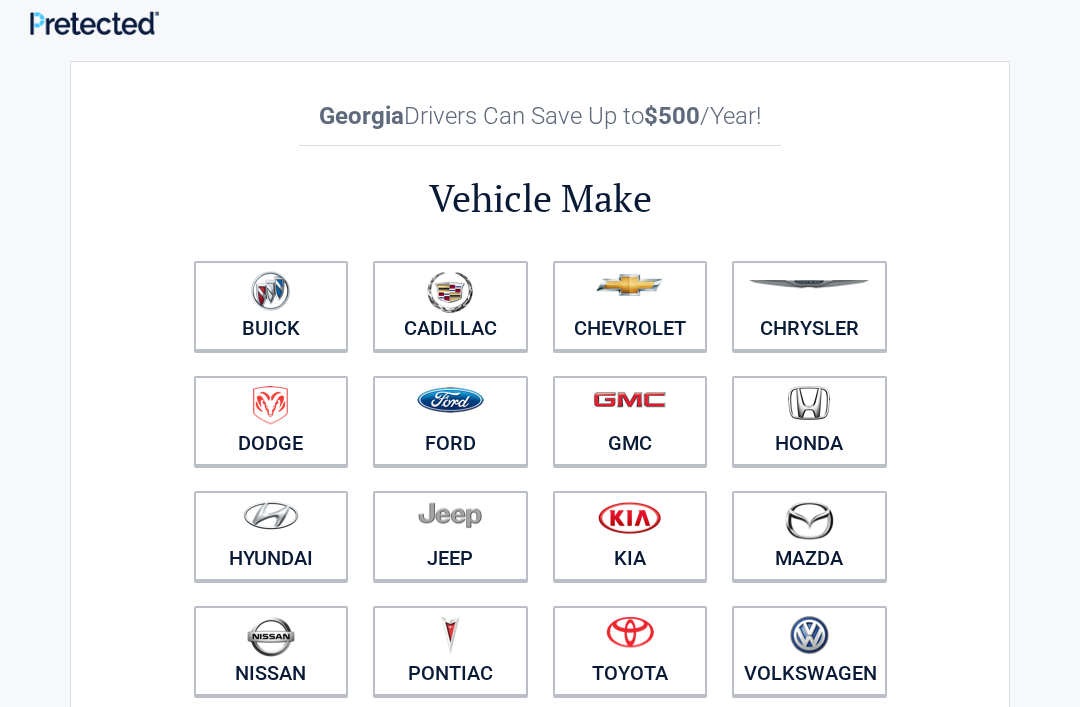 click at bounding box center [630, 293] 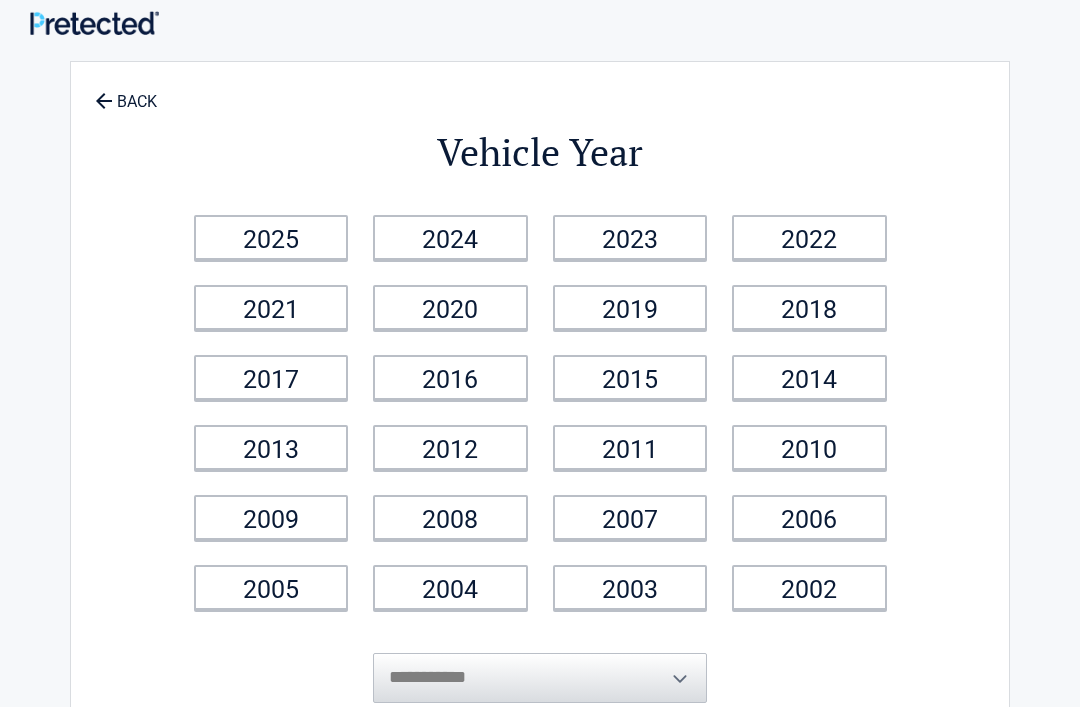 click on "2008" at bounding box center (450, 517) 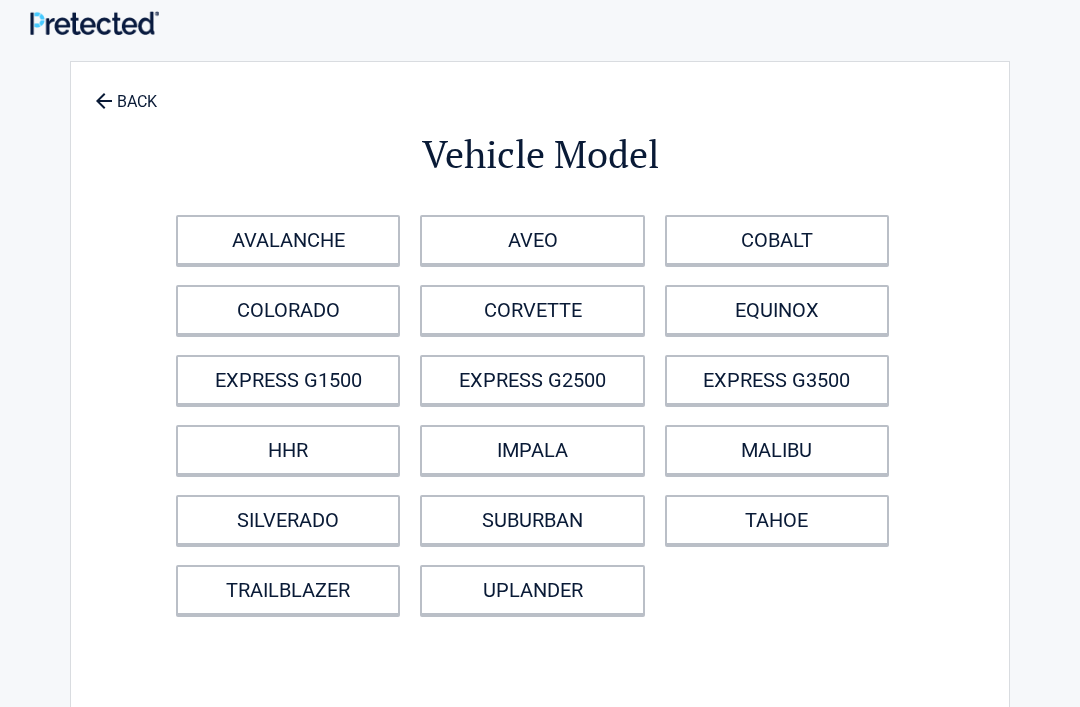 click on "SILVERADO" at bounding box center [288, 520] 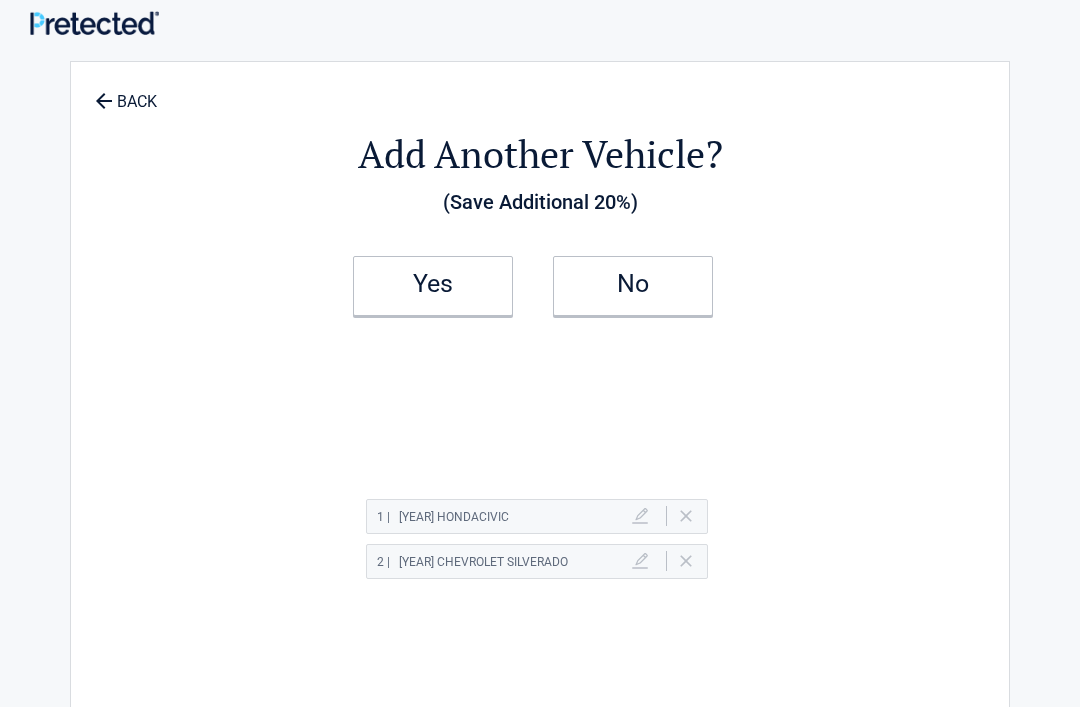 click on "Yes" at bounding box center [433, 284] 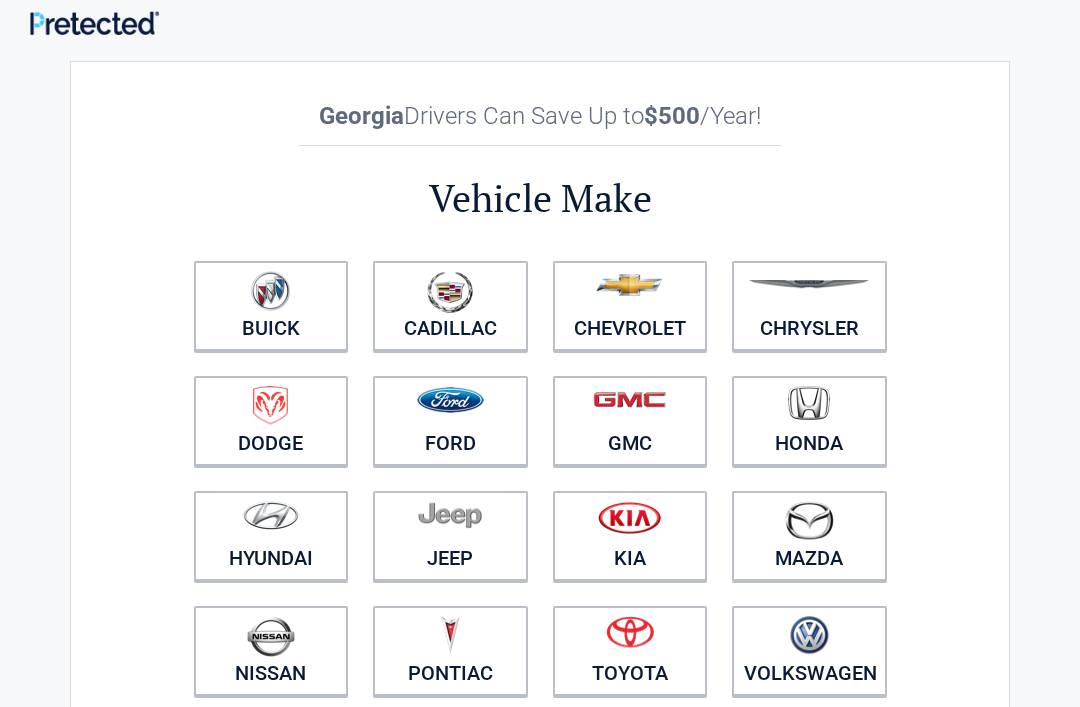 click on "**********" at bounding box center (540, 754) 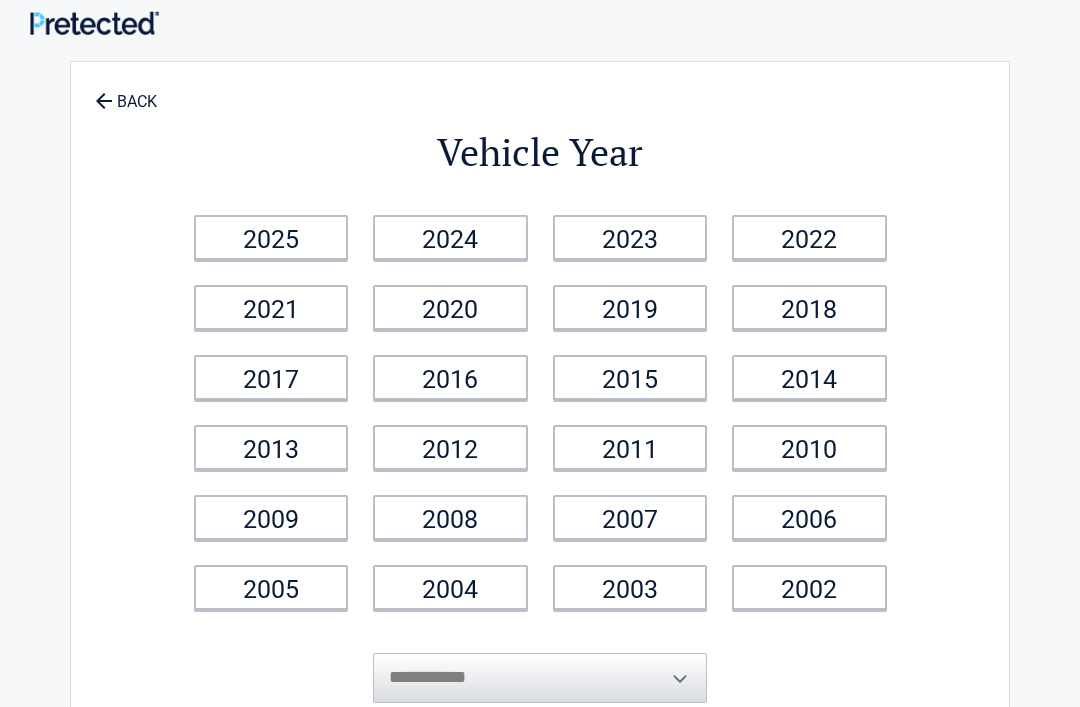 click on "2022" at bounding box center (809, 237) 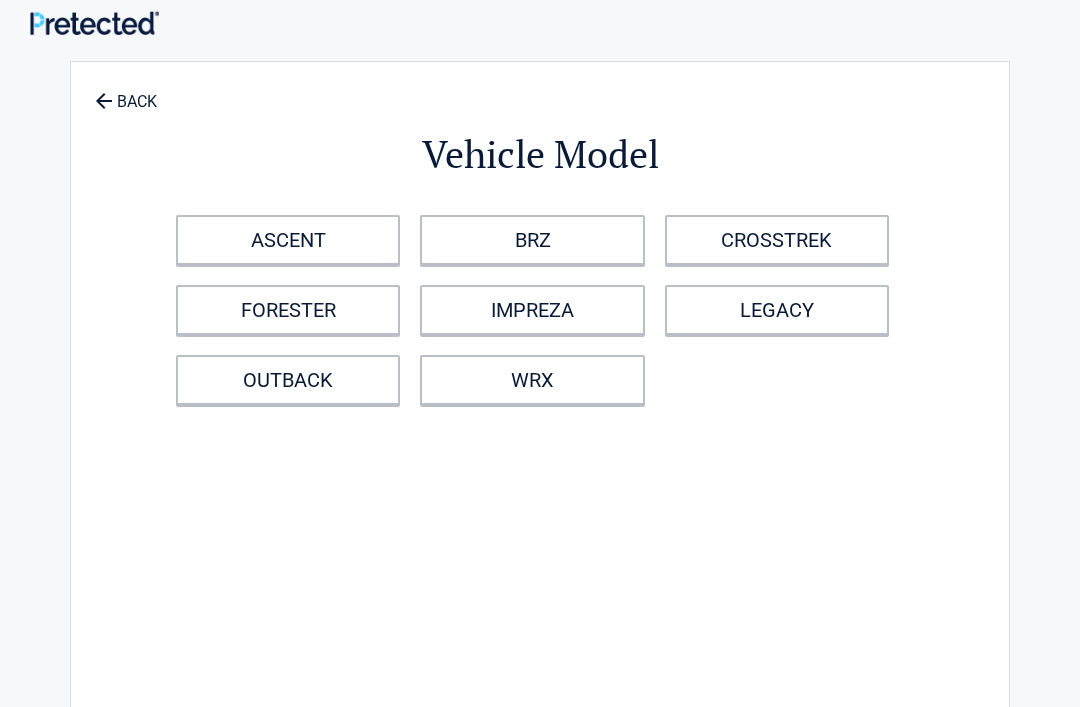 click on "OUTBACK" at bounding box center [288, 380] 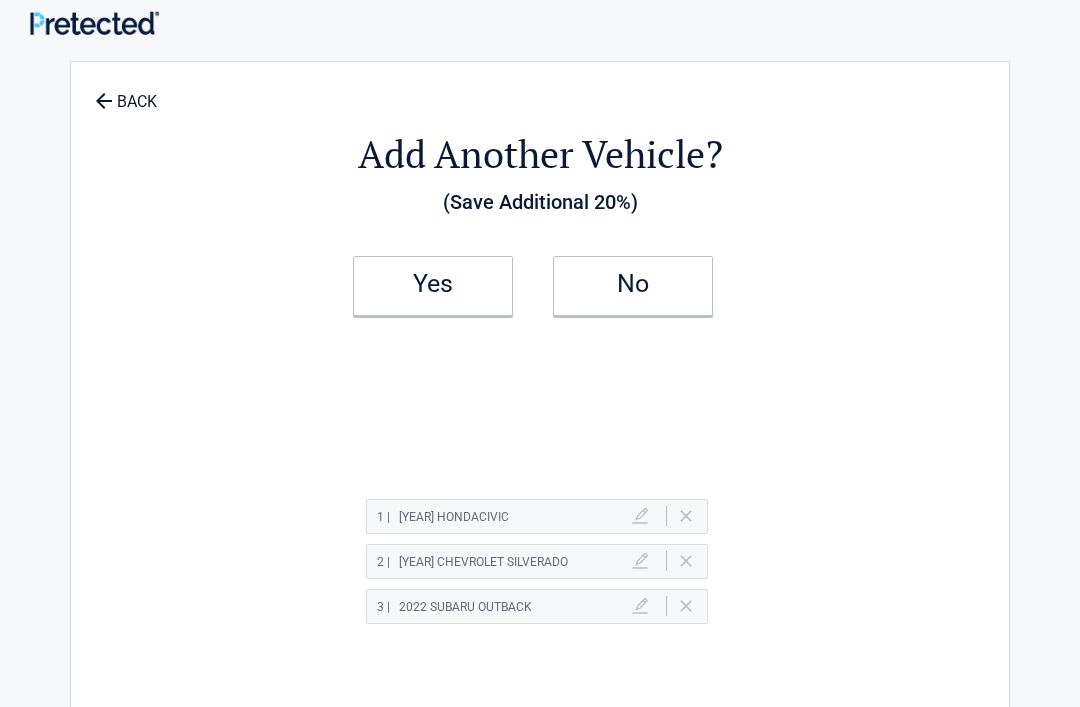 click on "No" at bounding box center [633, 284] 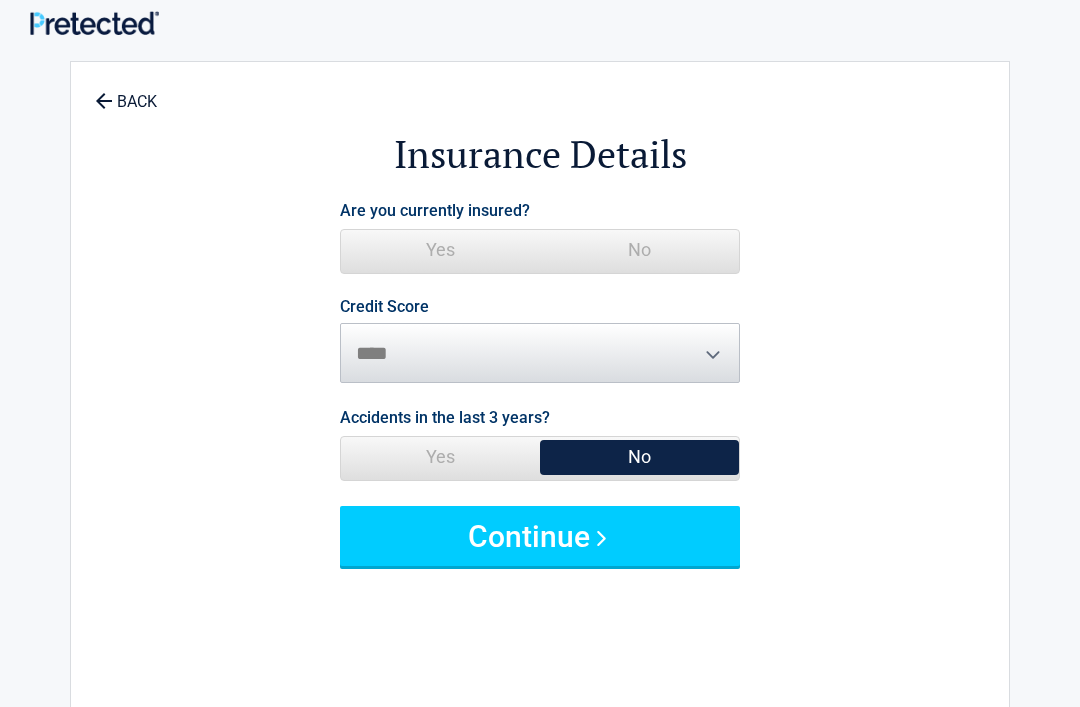 click on "Yes" at bounding box center [440, 250] 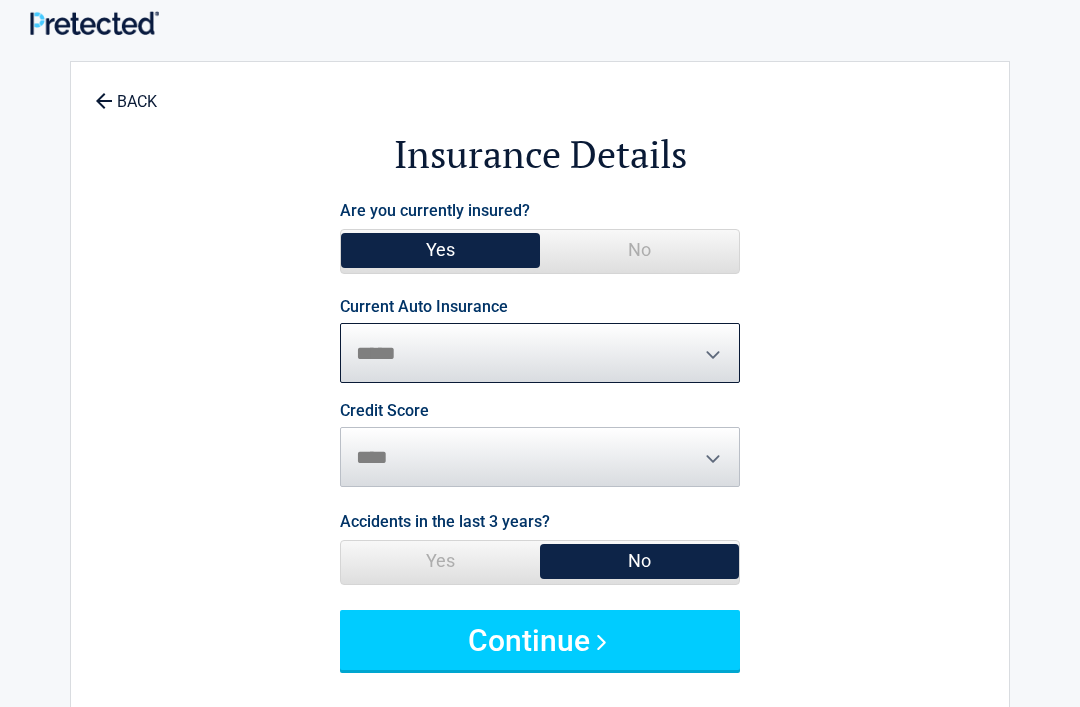 click on "**********" at bounding box center (540, 353) 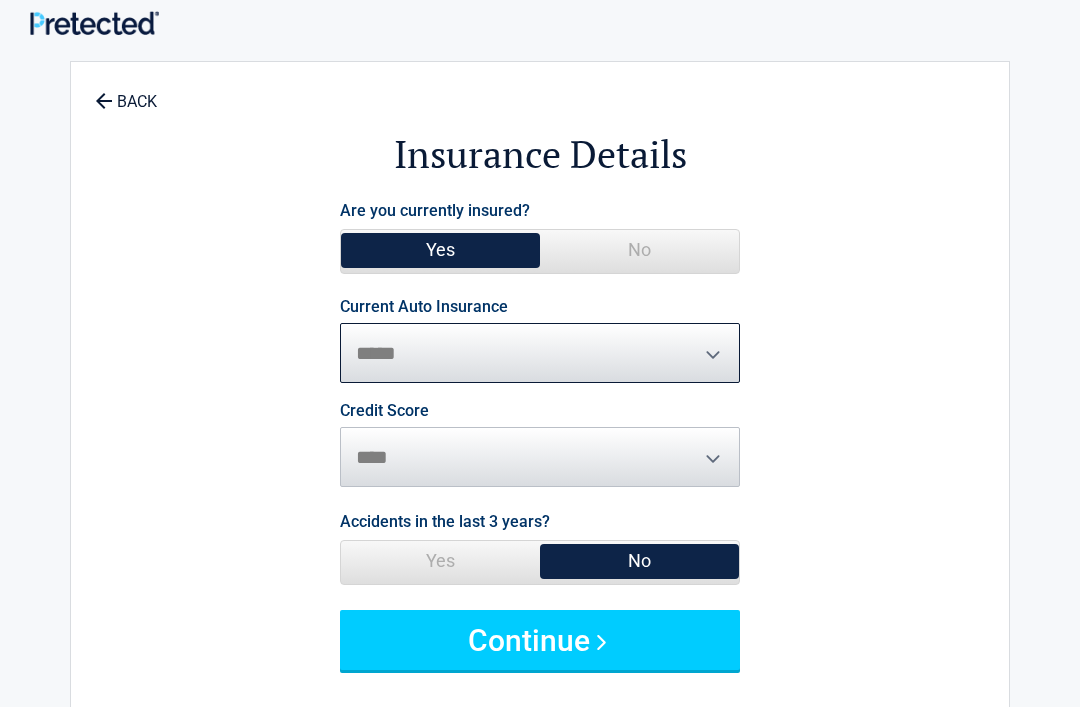 select on "*******" 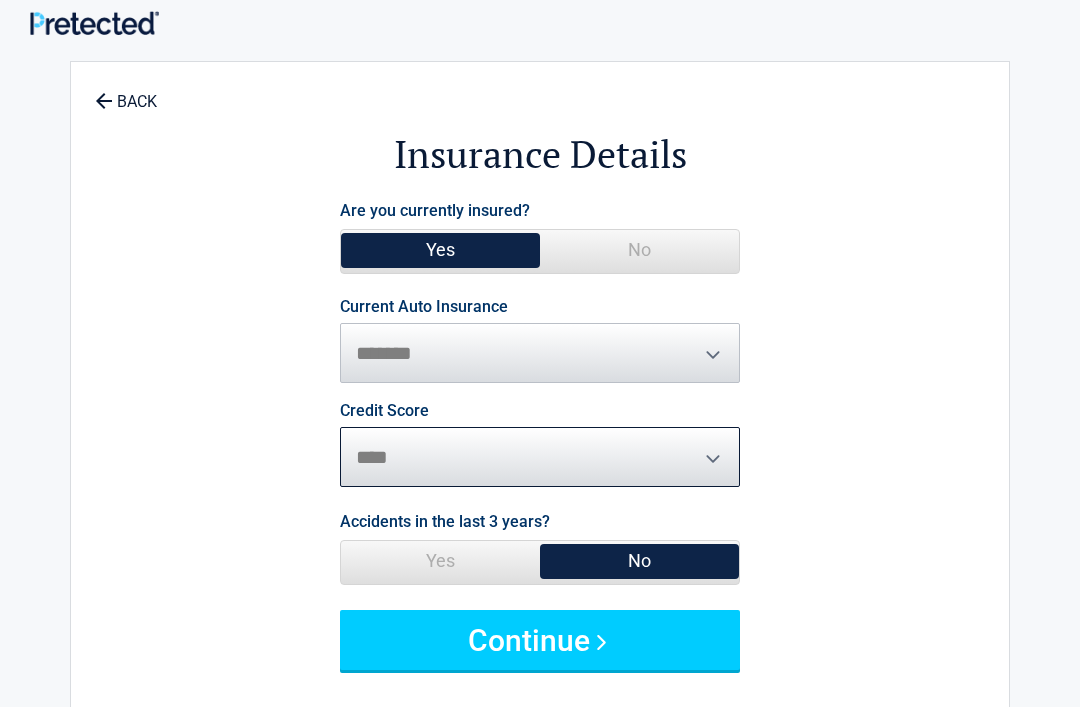 click on "*********
****
*******
****" at bounding box center [540, 457] 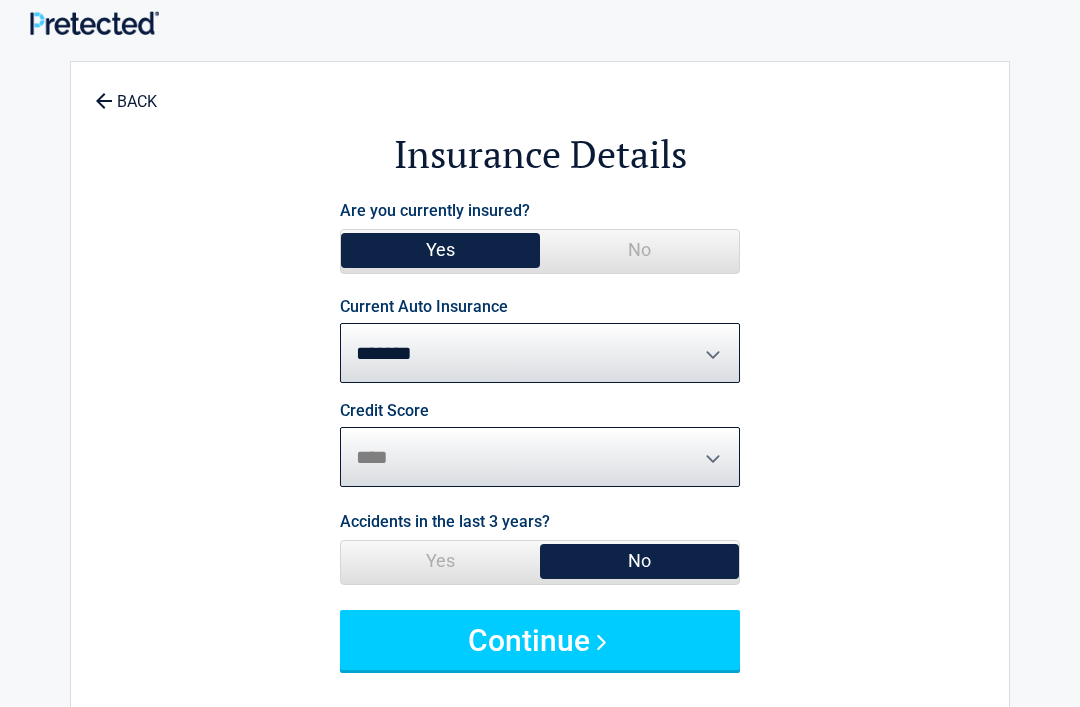 select on "*********" 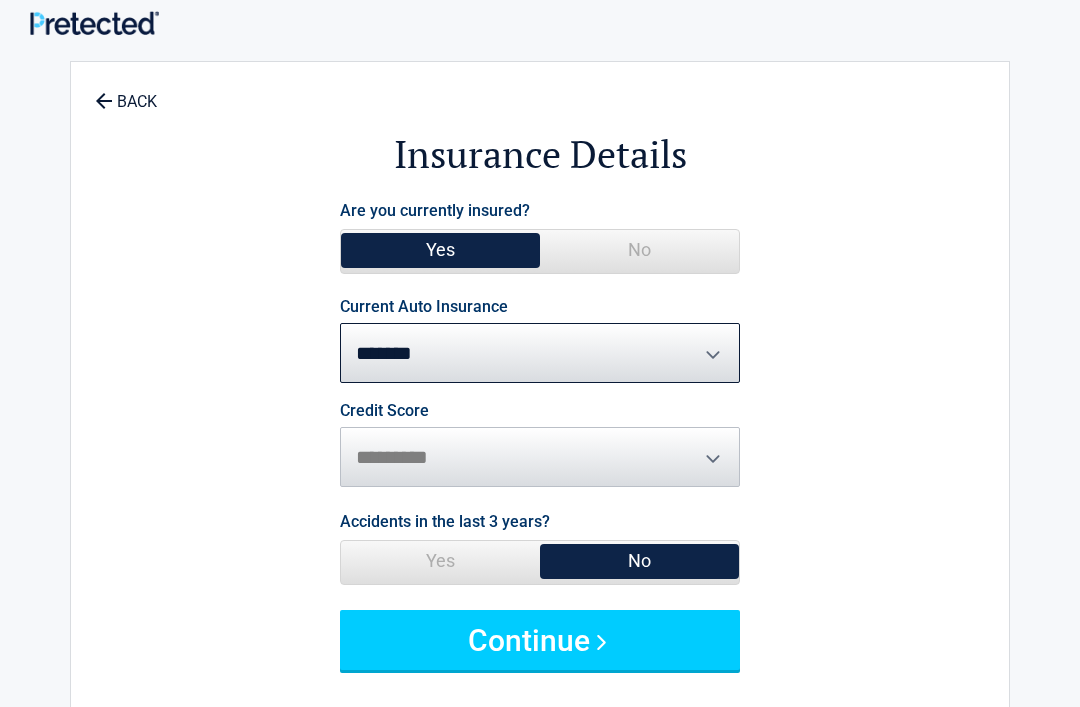 click on "Continue" at bounding box center (540, 640) 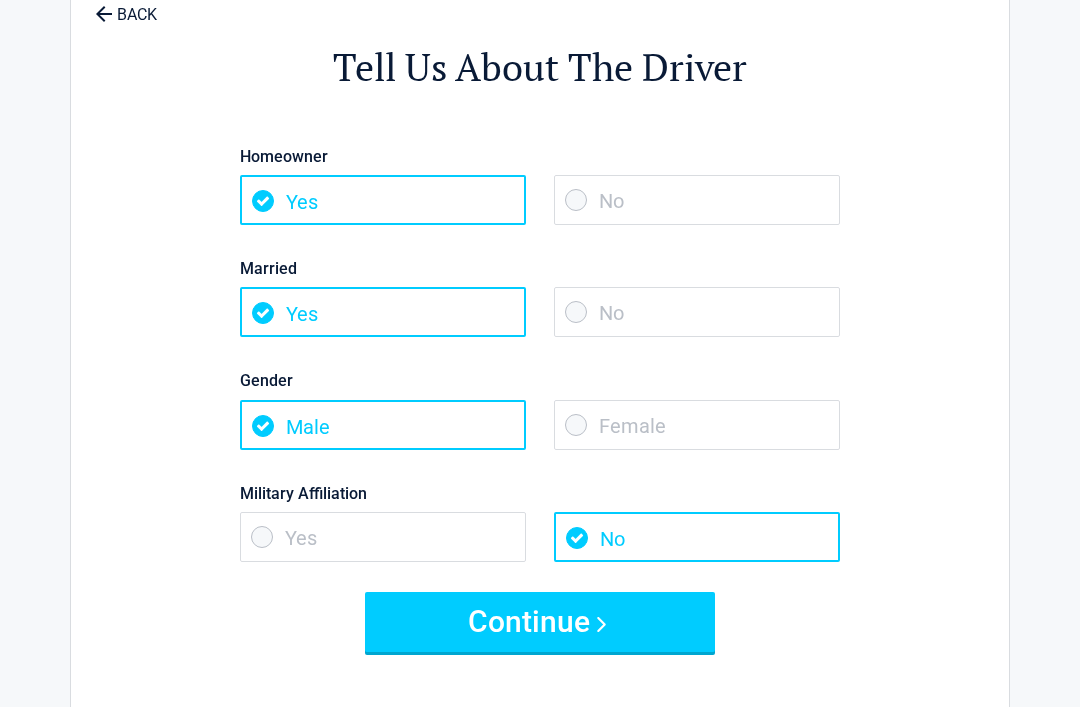 scroll, scrollTop: 96, scrollLeft: 0, axis: vertical 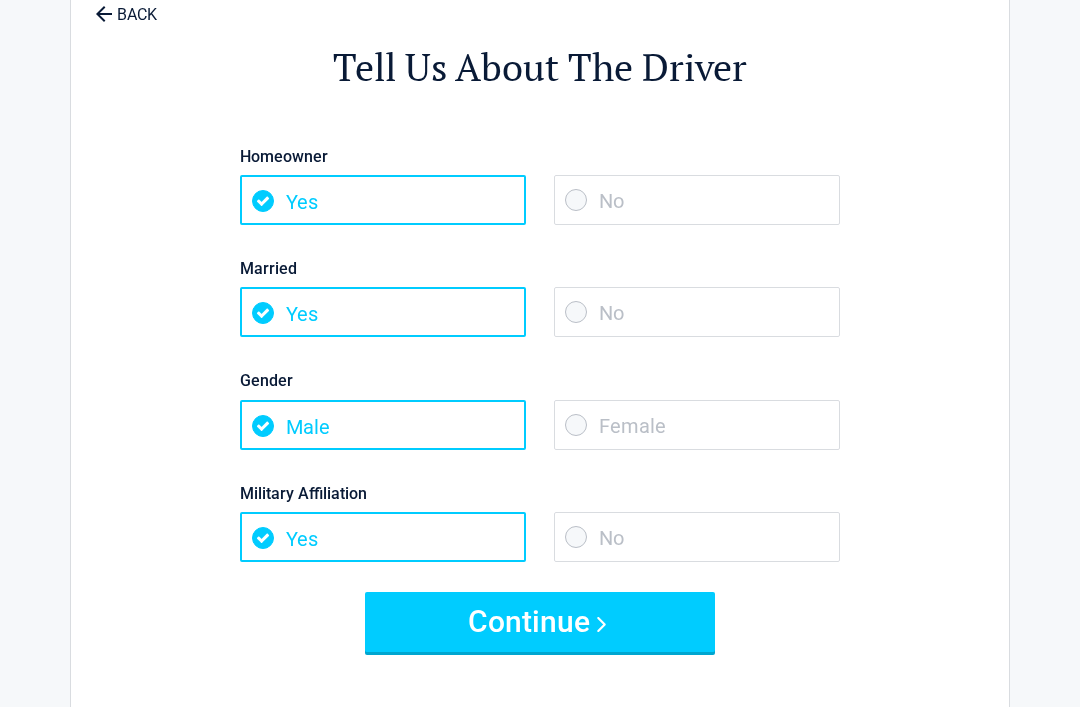 click on "Continue" at bounding box center [540, 622] 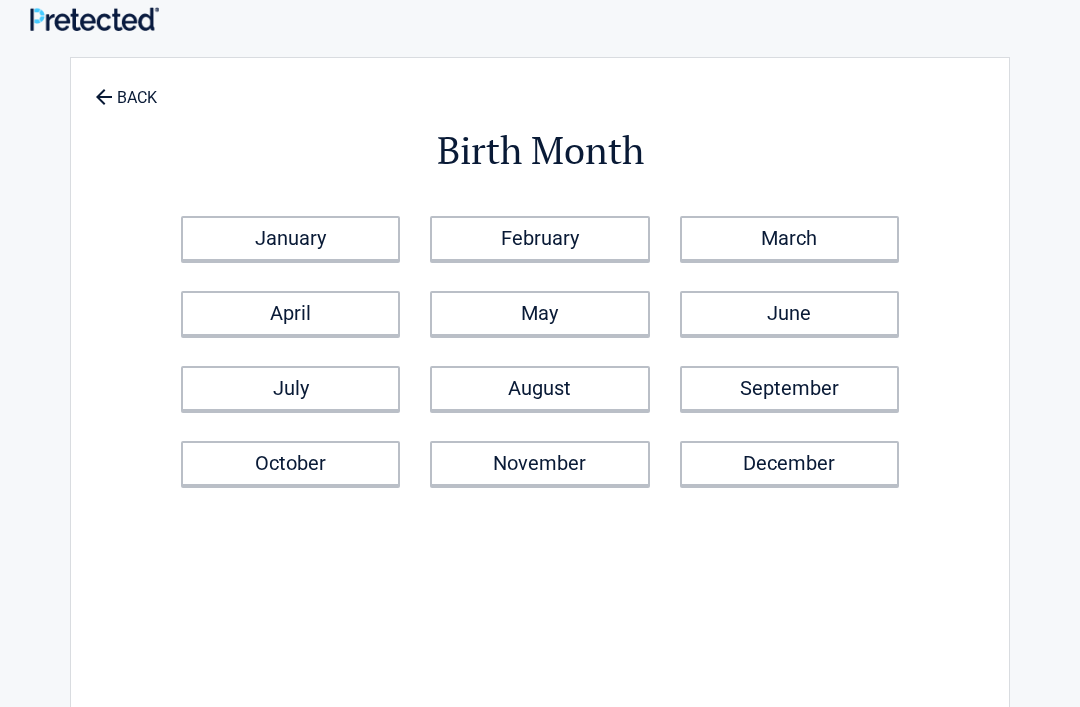 scroll, scrollTop: 0, scrollLeft: 0, axis: both 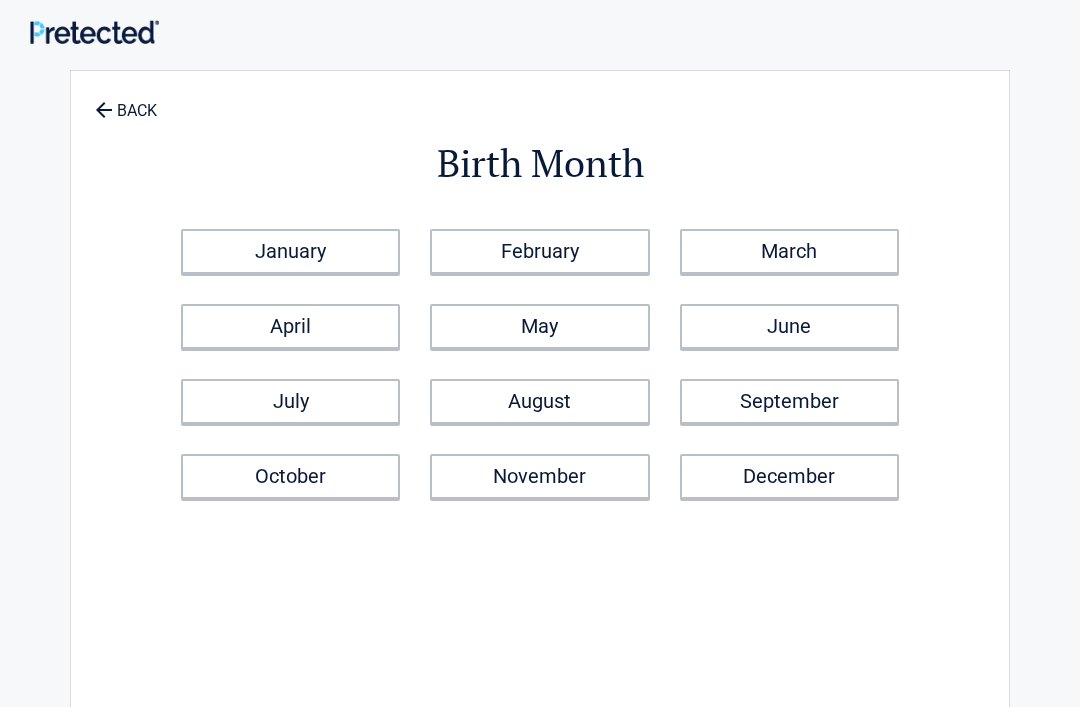 click on "March" at bounding box center (789, 251) 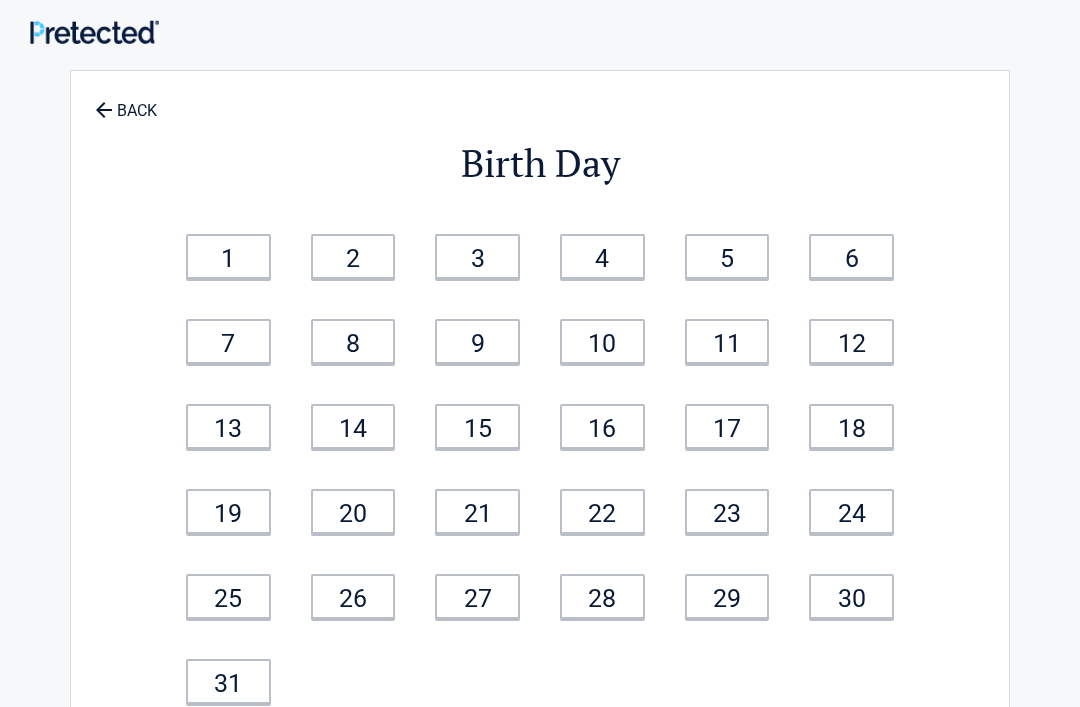 click on "3" at bounding box center [477, 256] 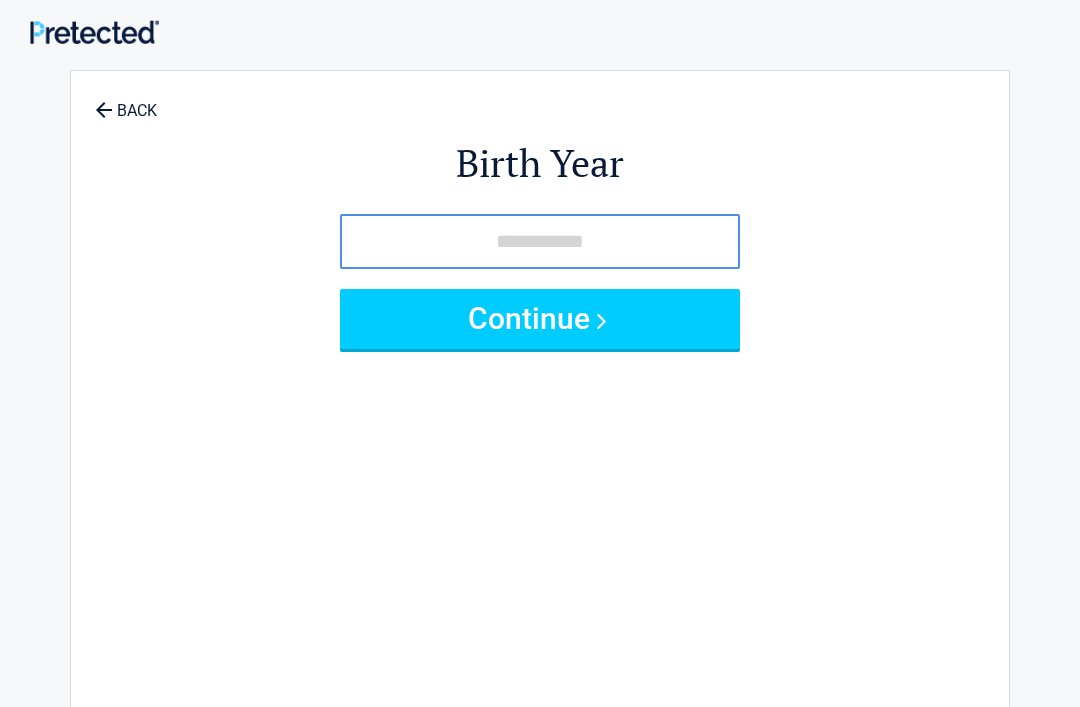 click at bounding box center [540, 241] 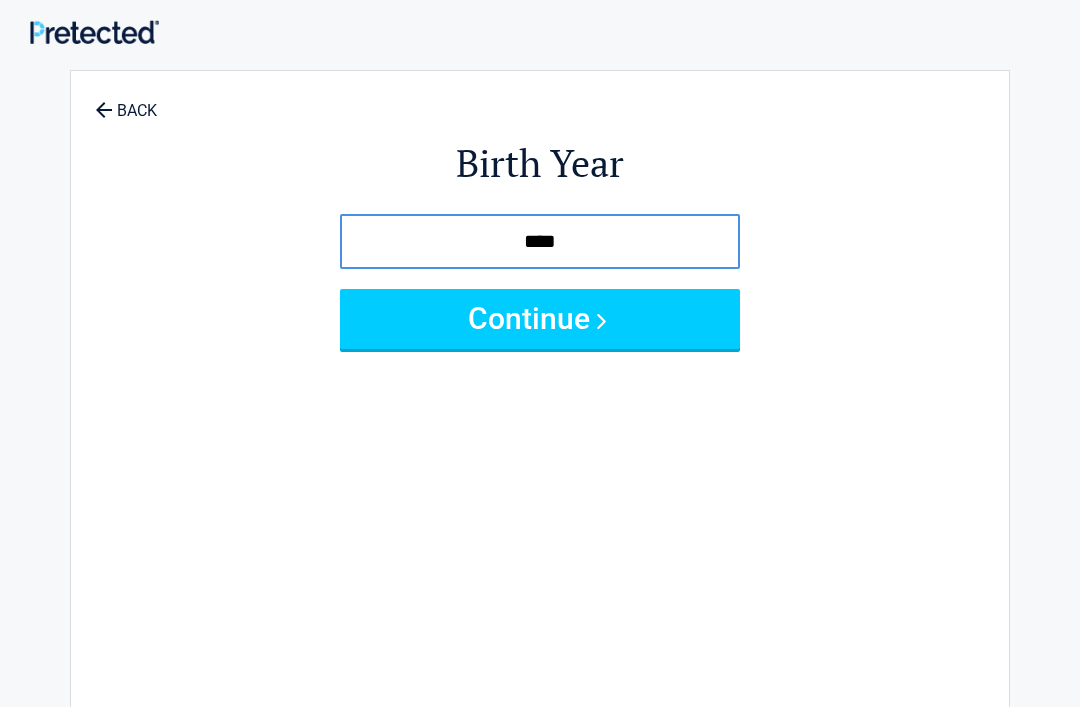 type on "****" 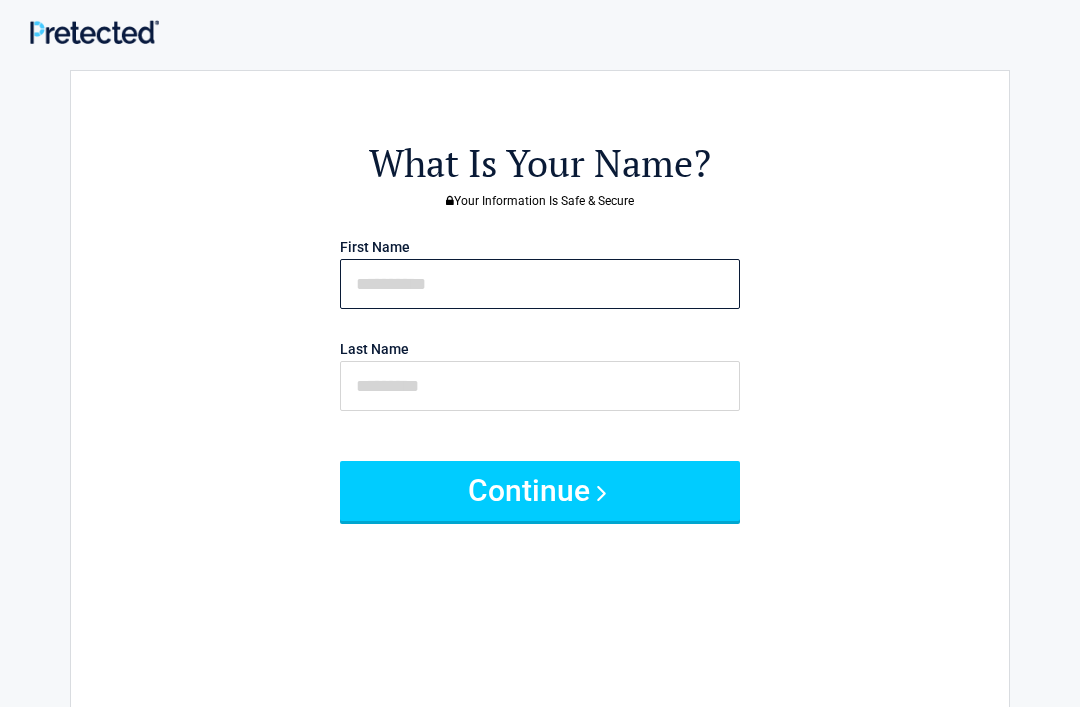 click at bounding box center (540, 284) 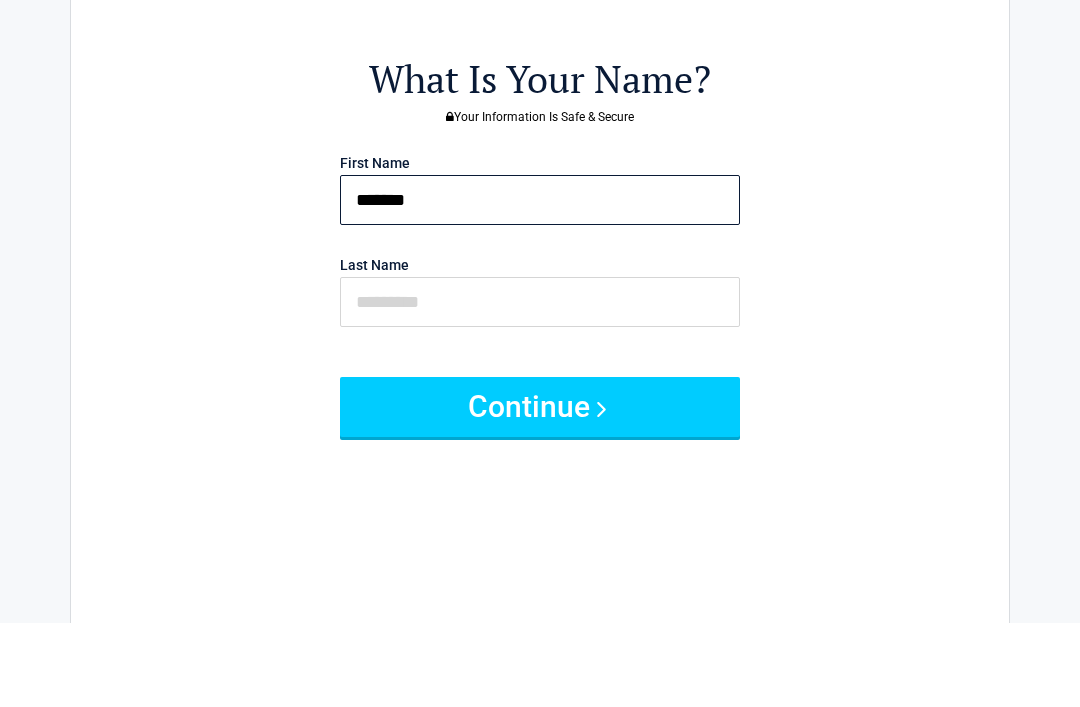type on "*******" 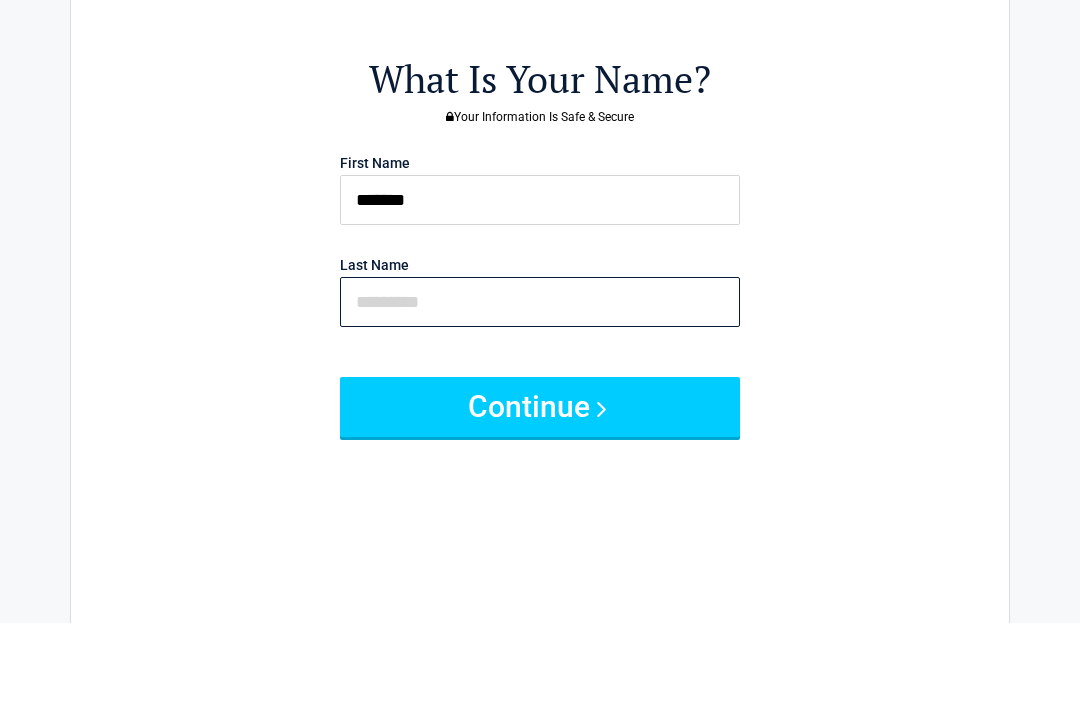 click at bounding box center (540, 386) 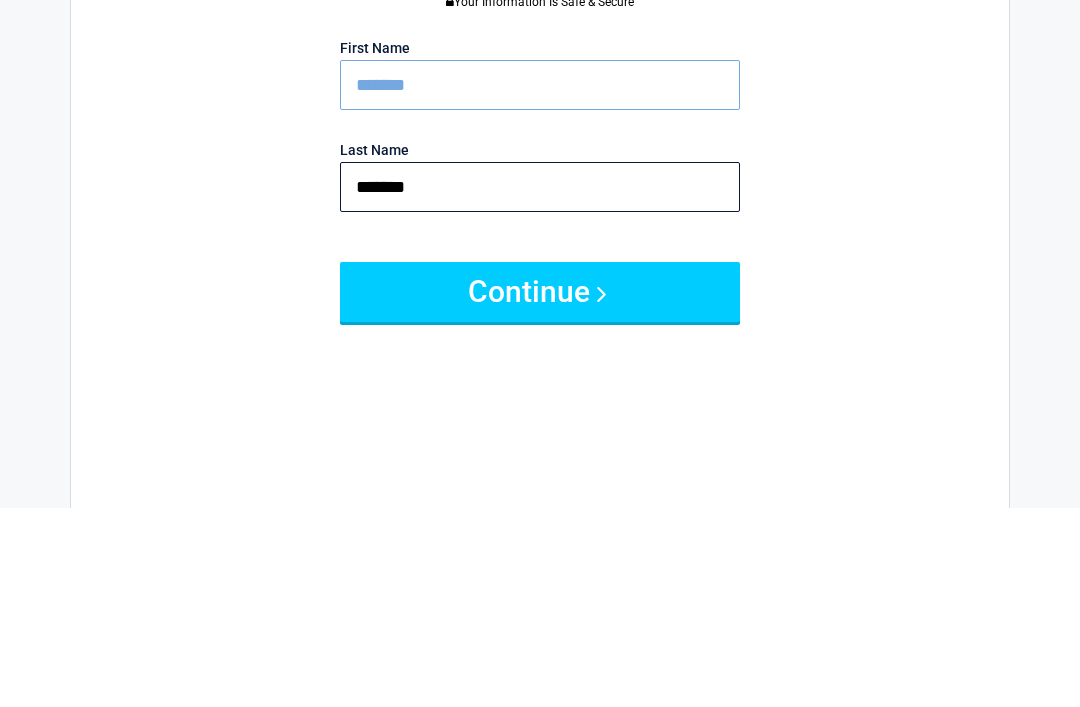 type on "*******" 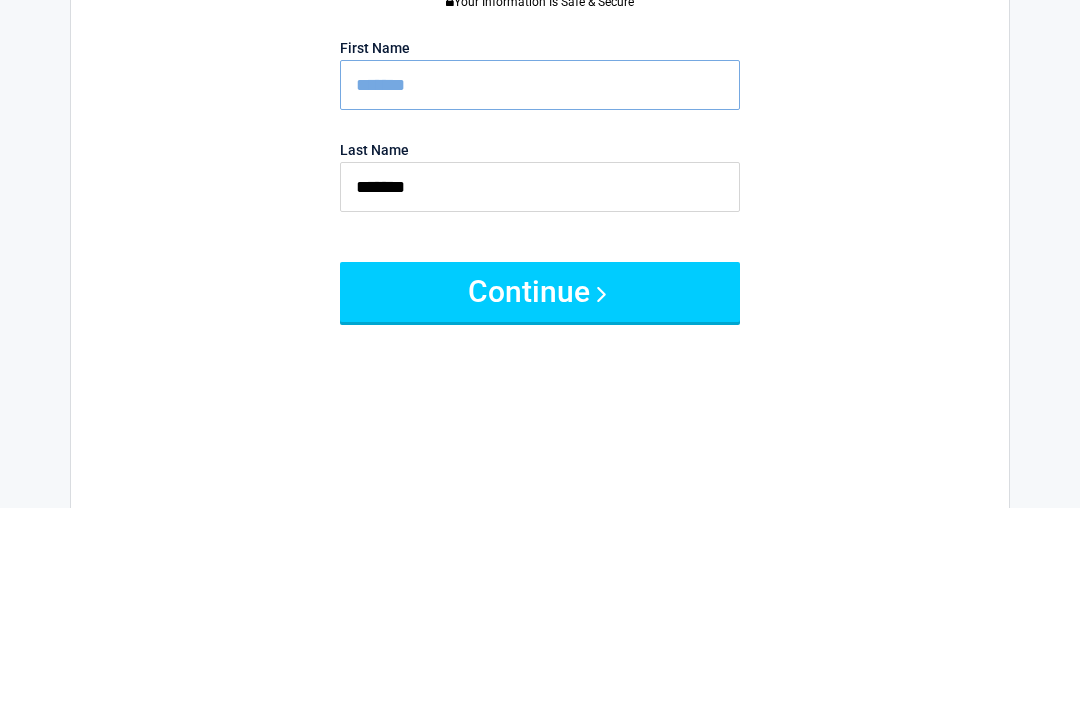 click on "Continue" at bounding box center [540, 491] 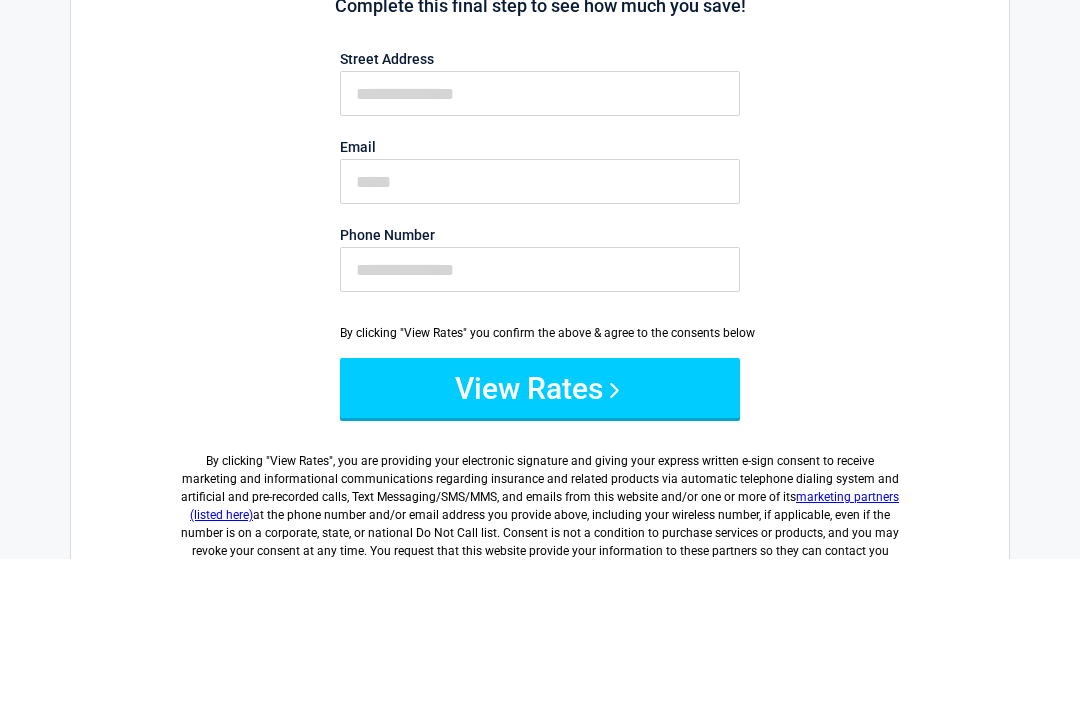scroll, scrollTop: 0, scrollLeft: 0, axis: both 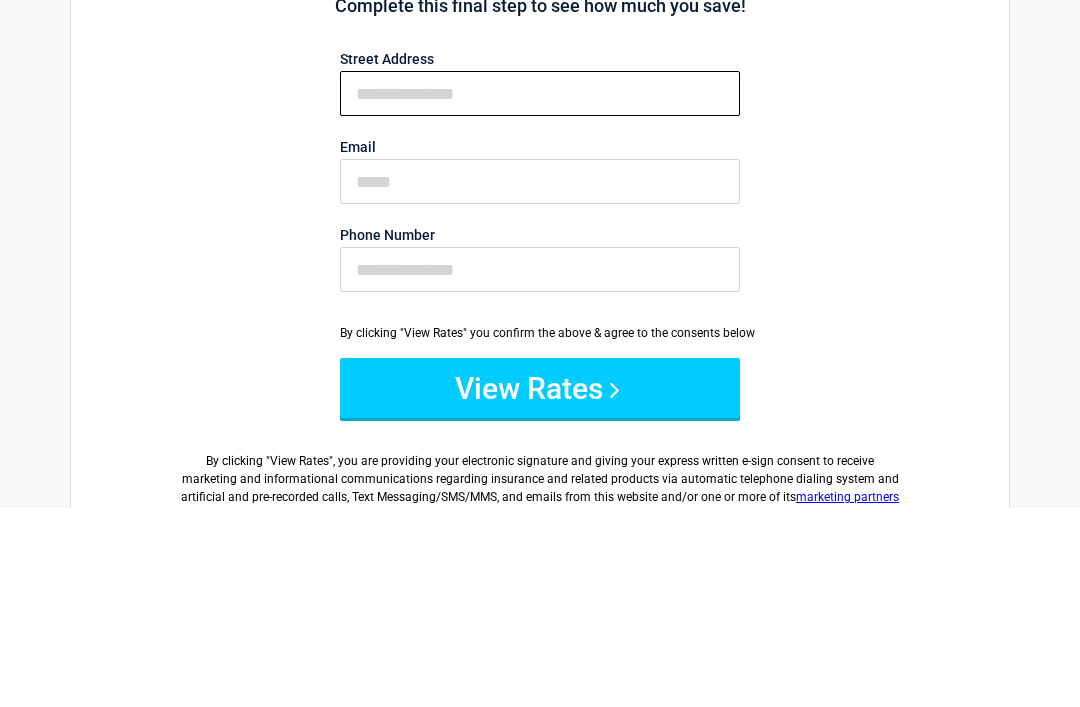 click on "First Name" at bounding box center (540, 292) 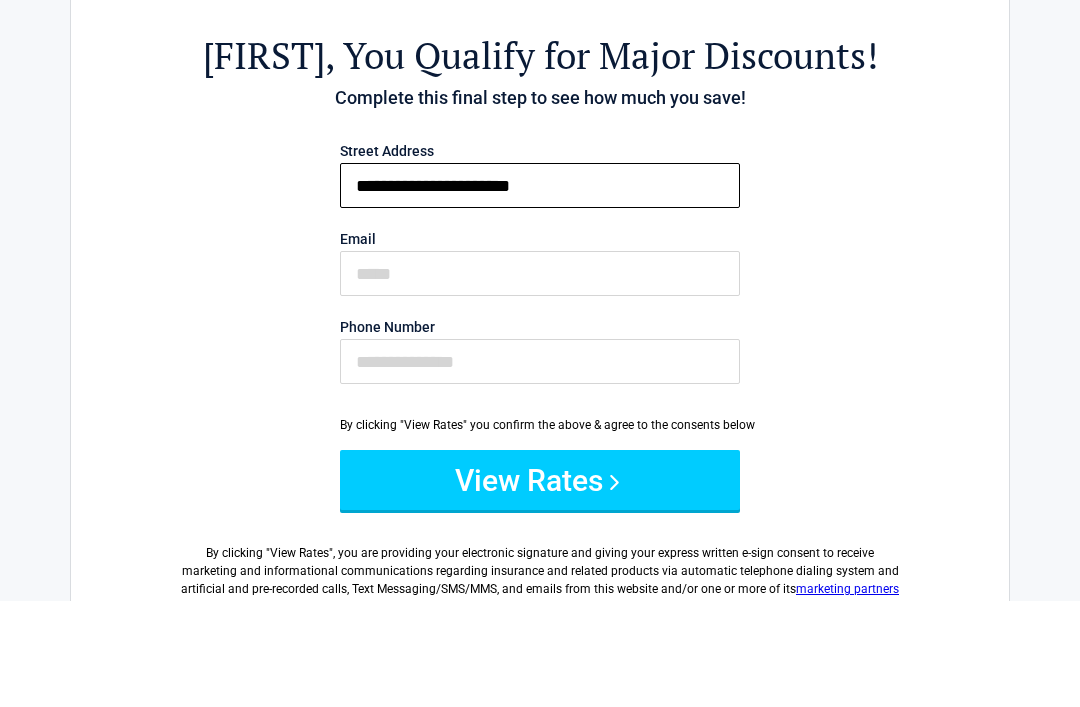 type on "**********" 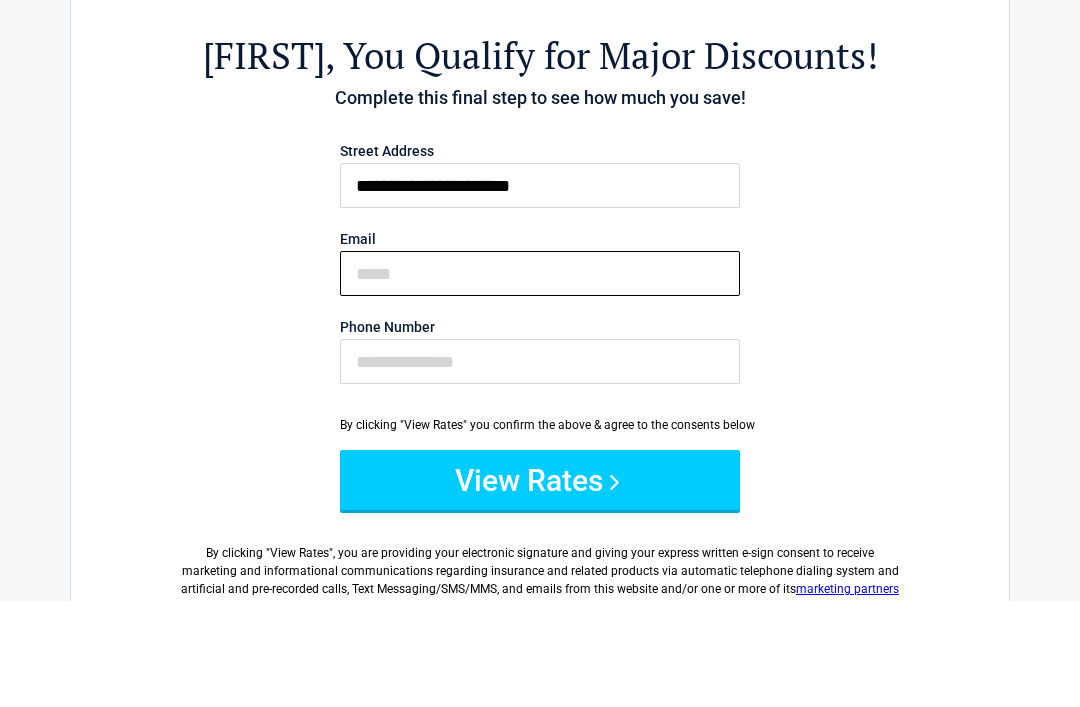 click on "Email" at bounding box center (540, 380) 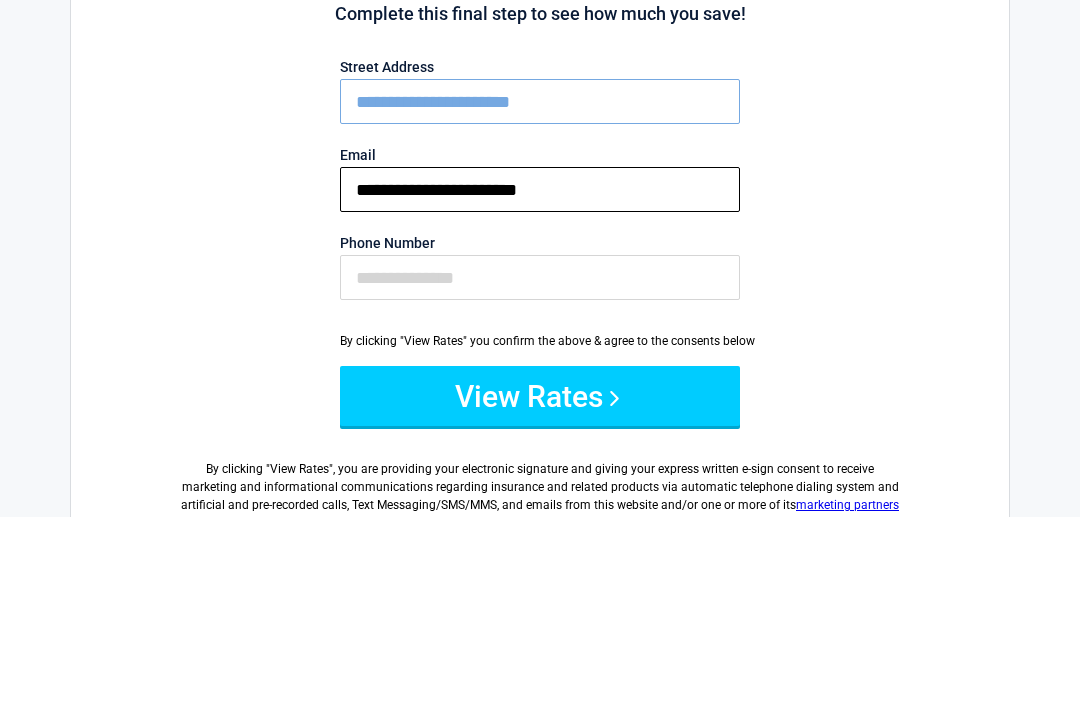 type on "**********" 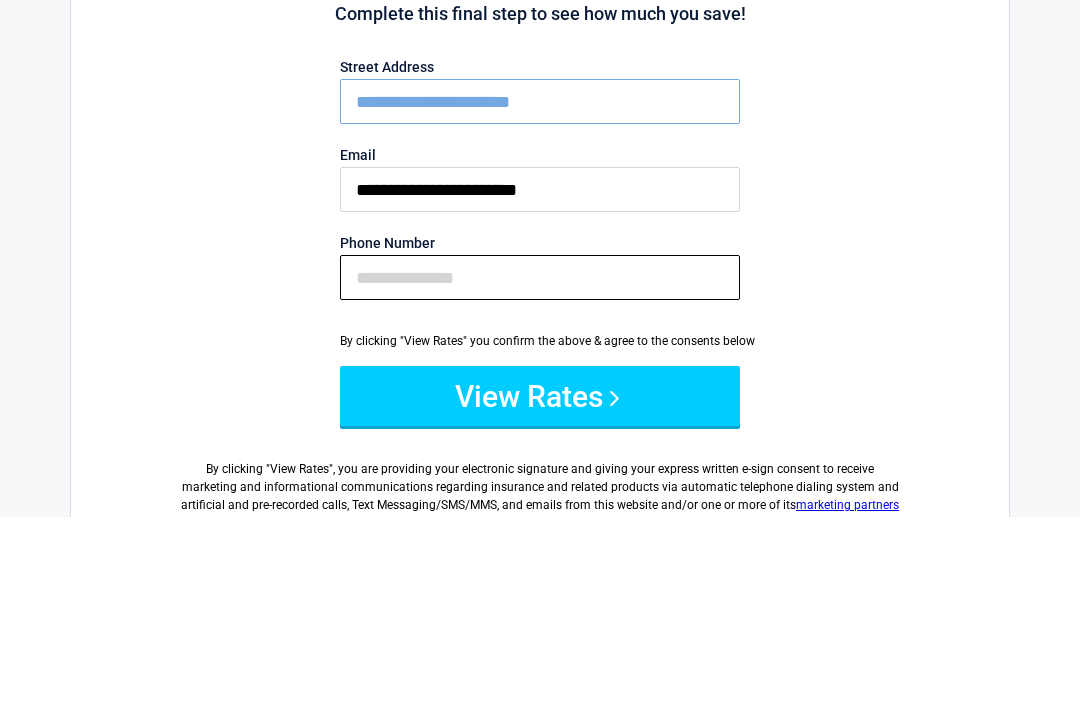 click on "Phone Number" at bounding box center [540, 468] 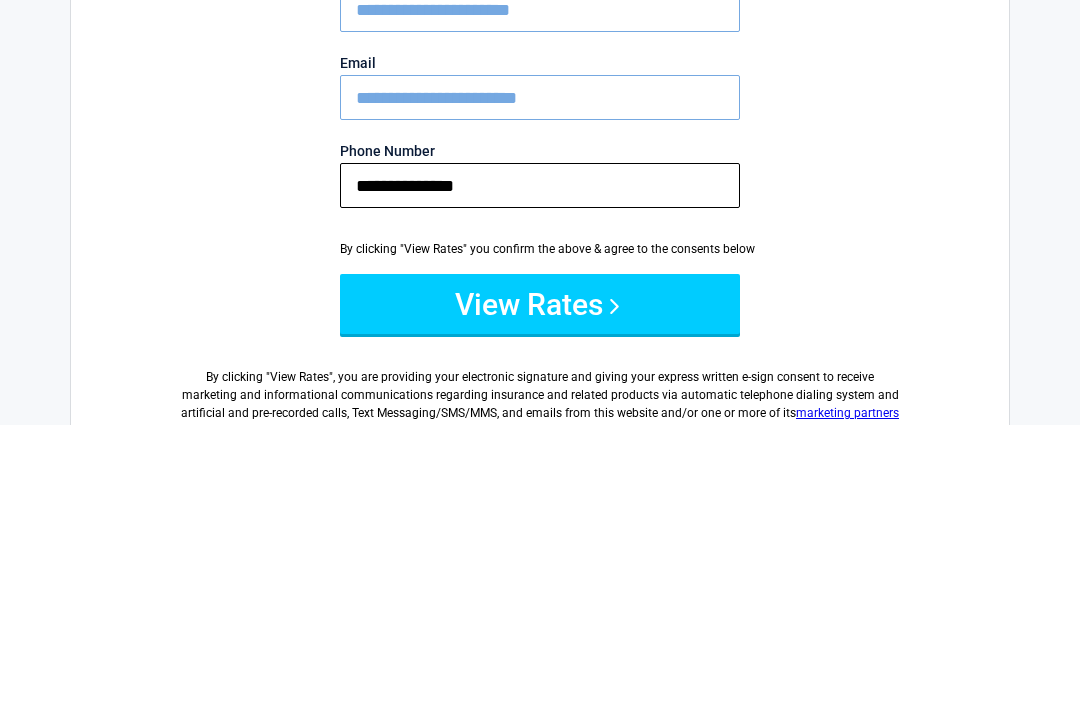 type on "**********" 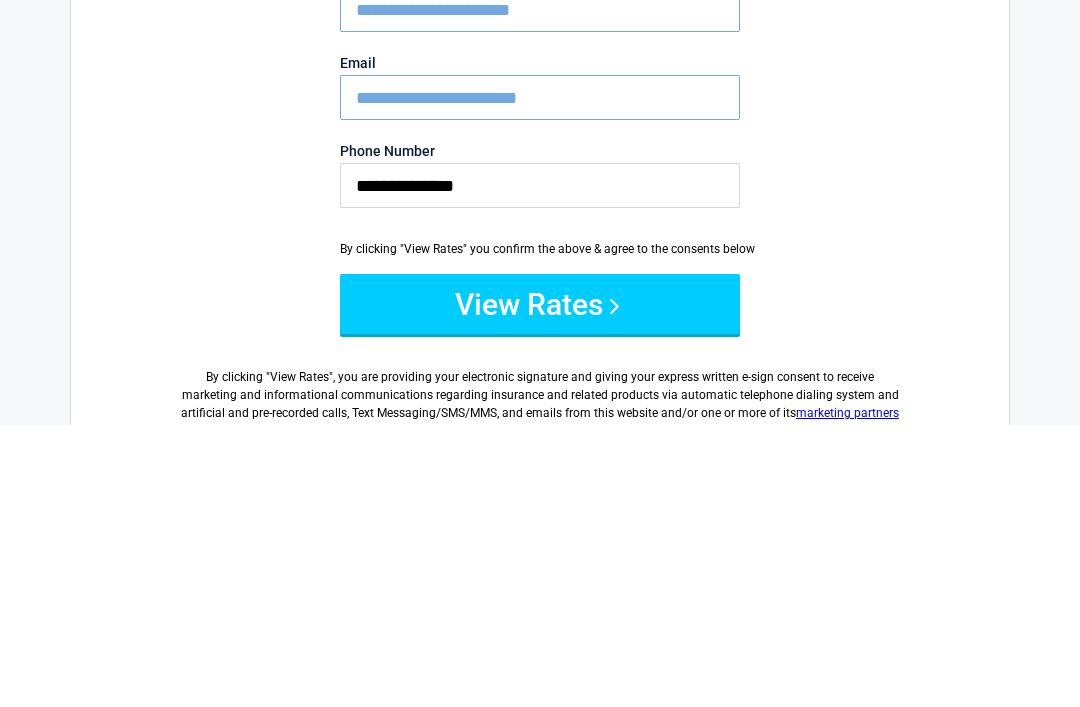 click on "View Rates" at bounding box center [540, 587] 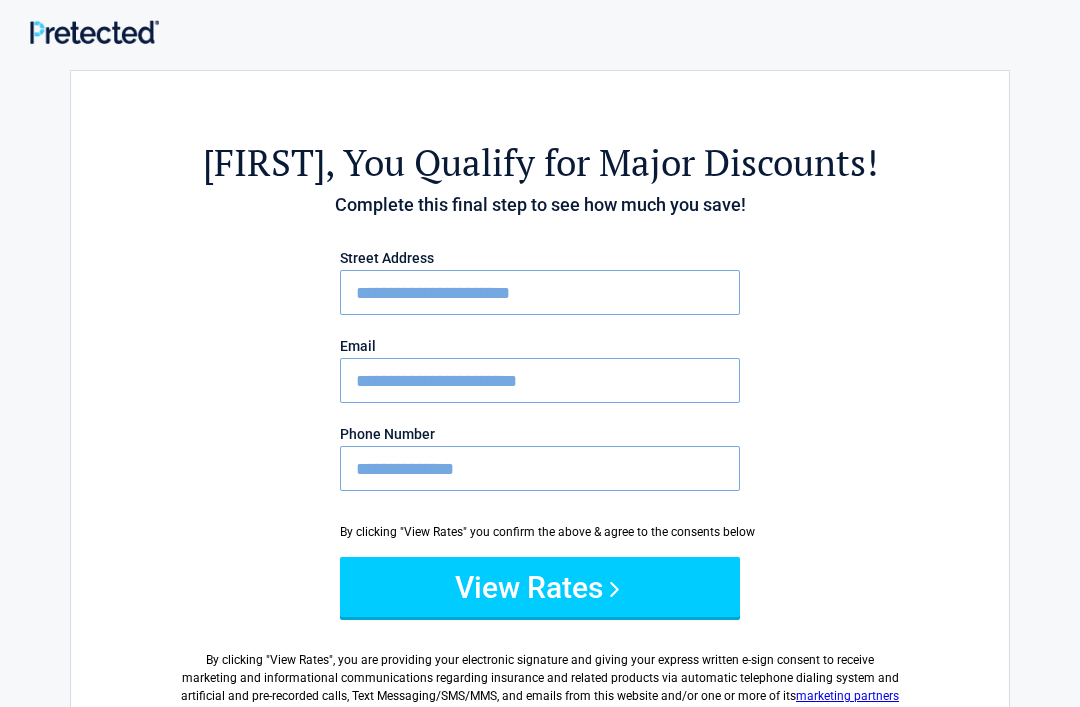 scroll, scrollTop: 347, scrollLeft: 0, axis: vertical 